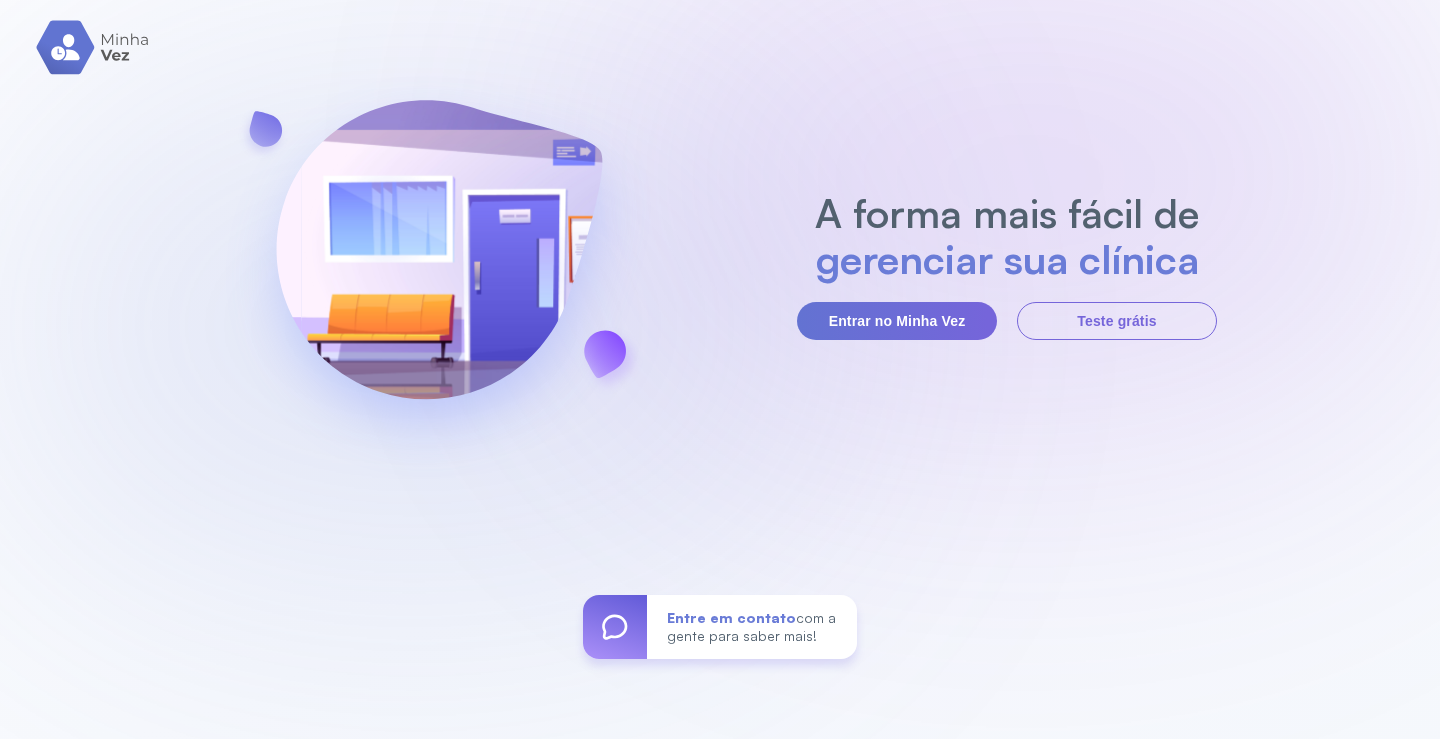 scroll, scrollTop: 0, scrollLeft: 0, axis: both 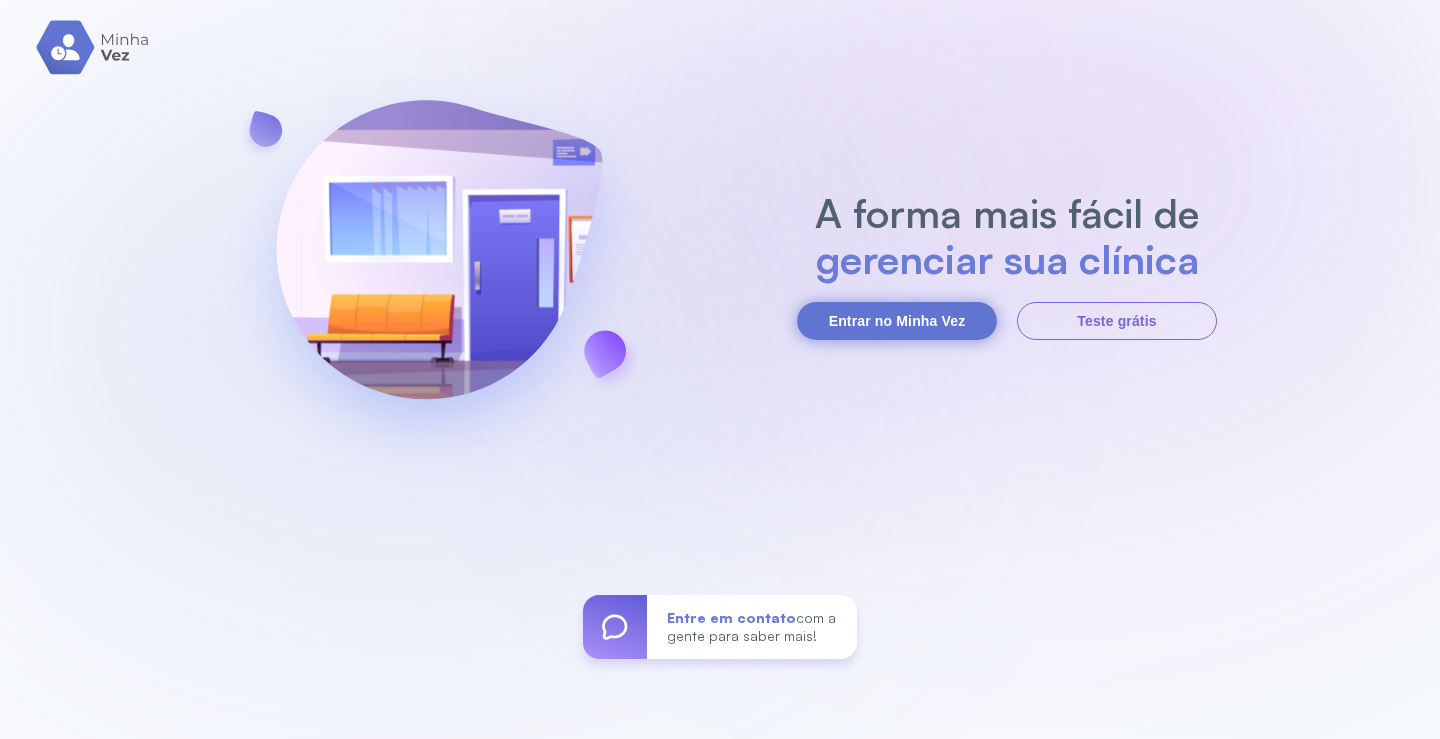 click on "Entrar no Minha Vez" at bounding box center (897, 321) 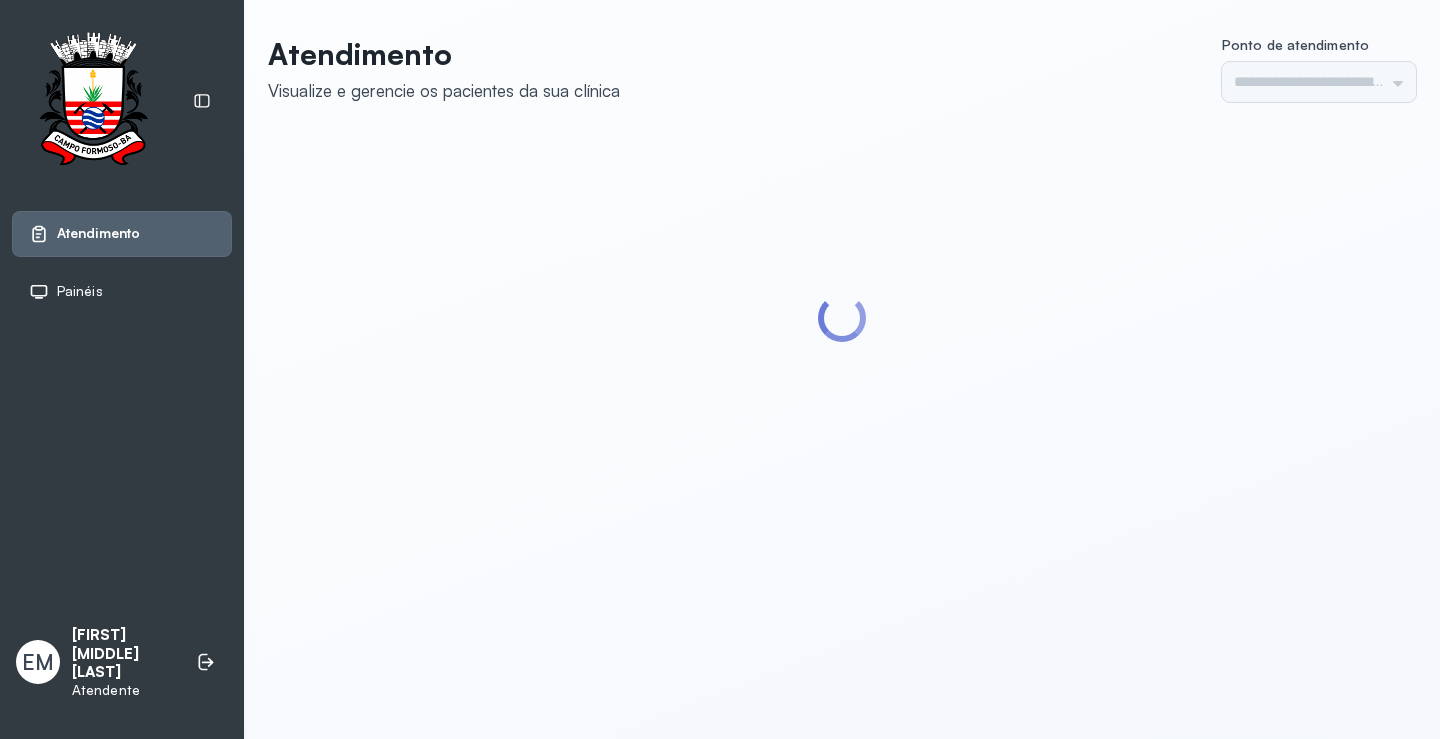 scroll, scrollTop: 0, scrollLeft: 0, axis: both 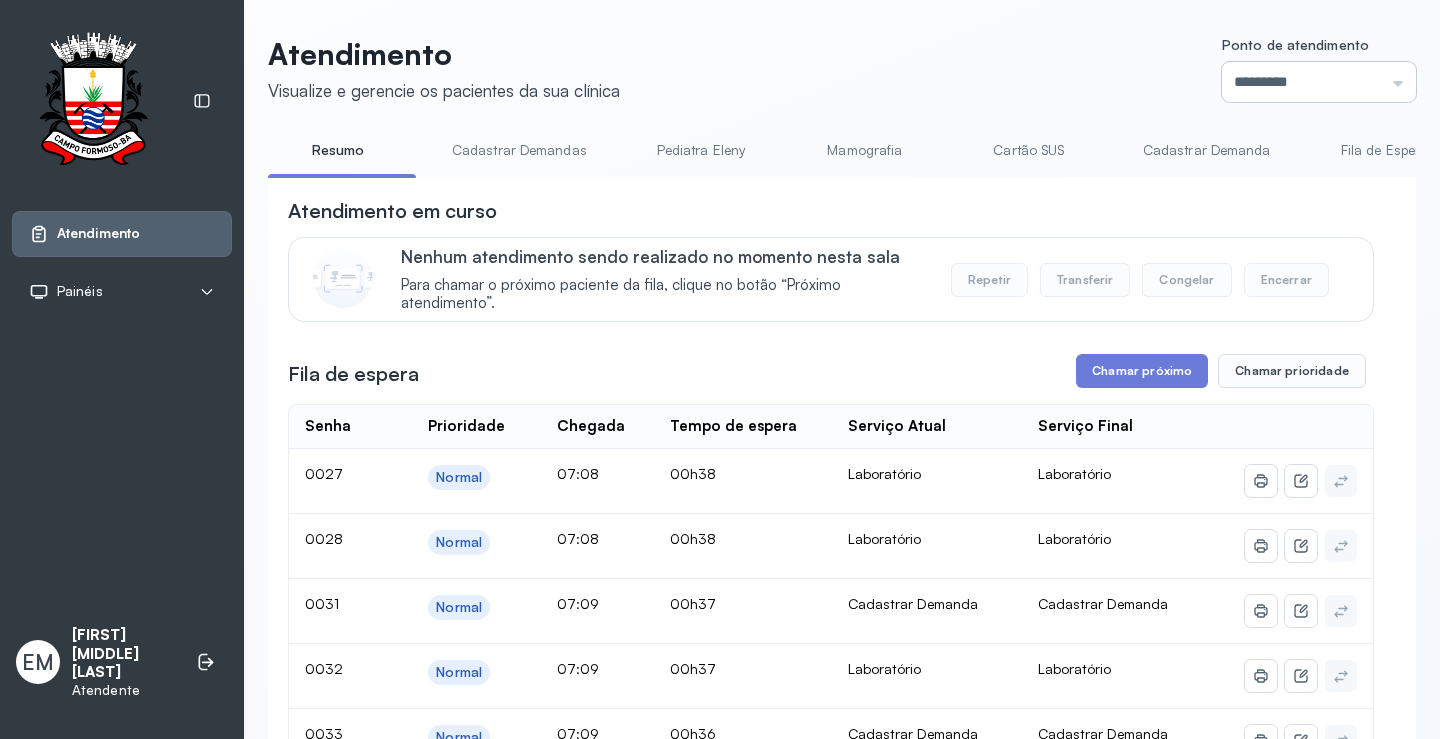 click on "*********" at bounding box center (1319, 82) 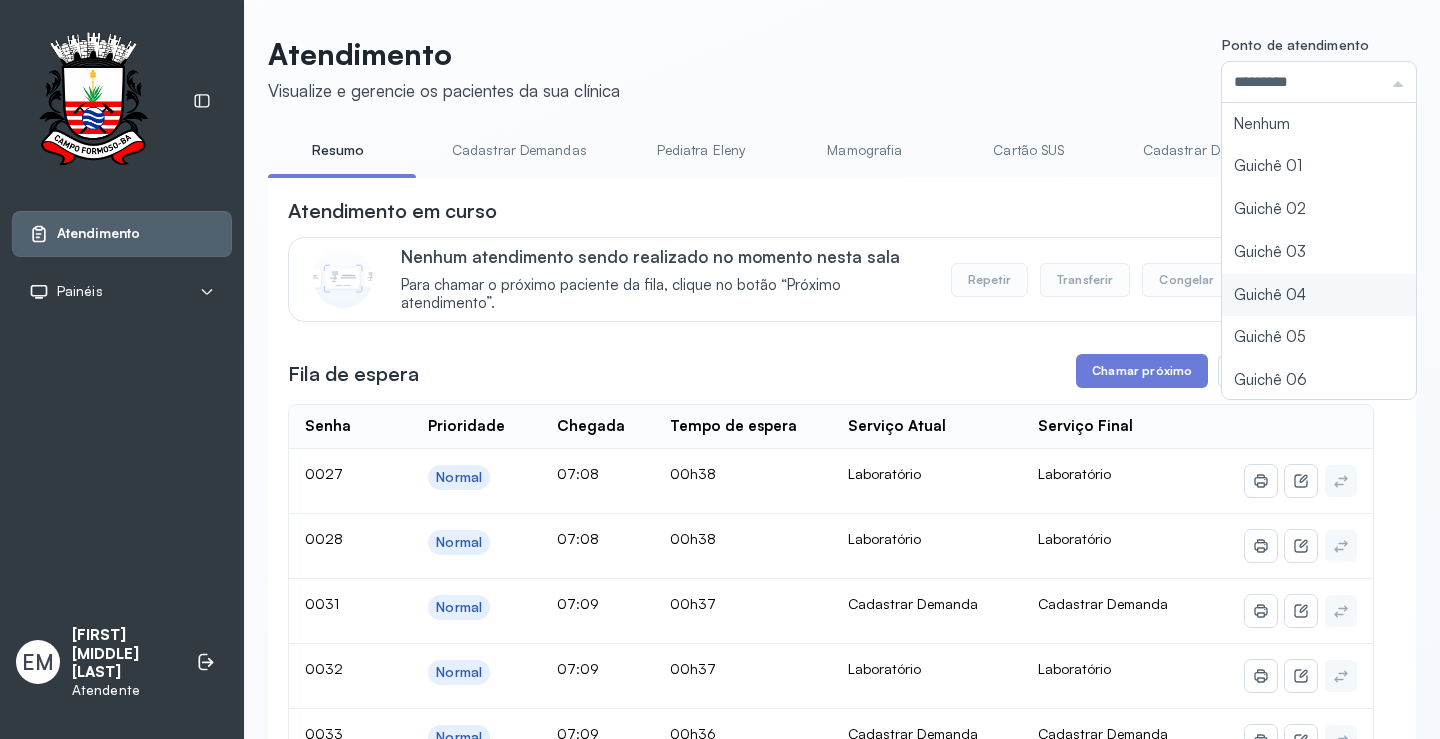 type on "*********" 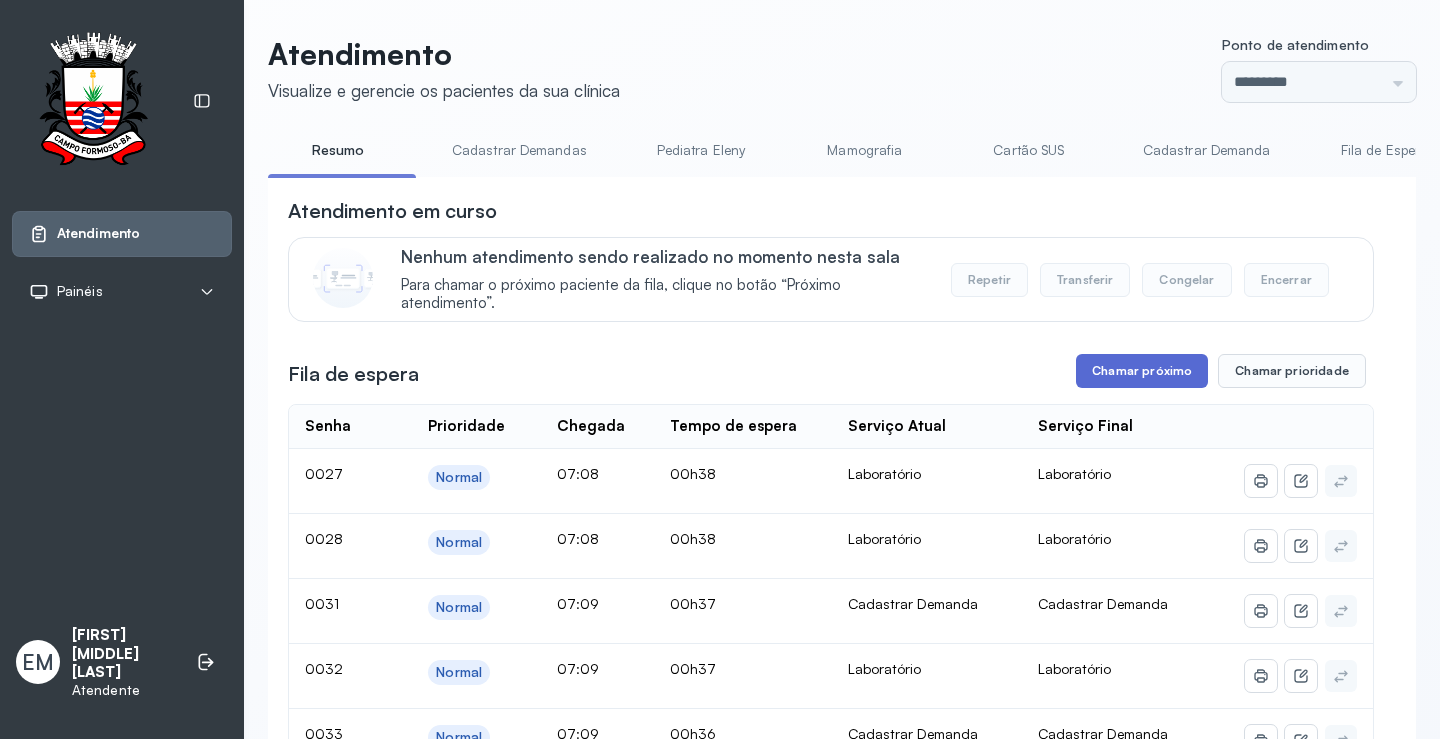 click on "Chamar próximo" at bounding box center (1142, 371) 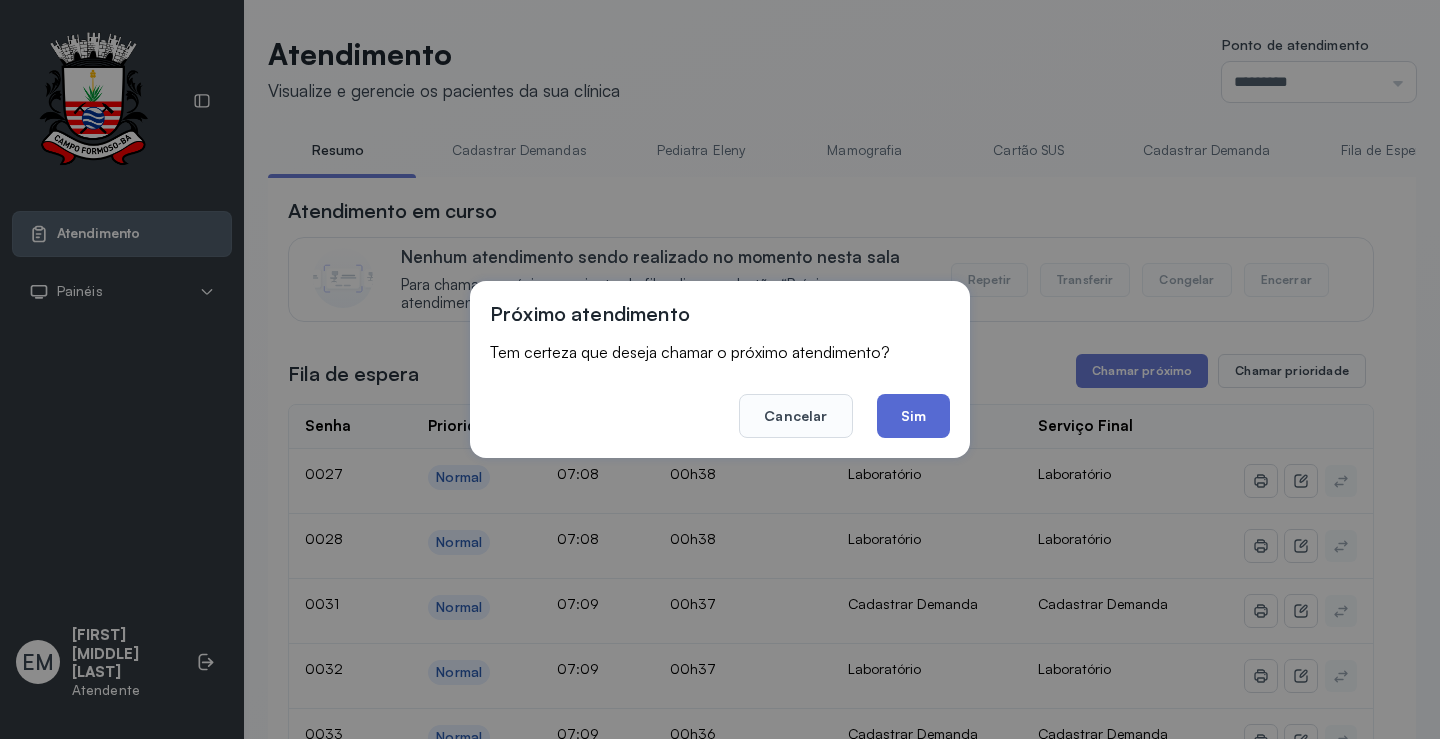 click on "Sim" 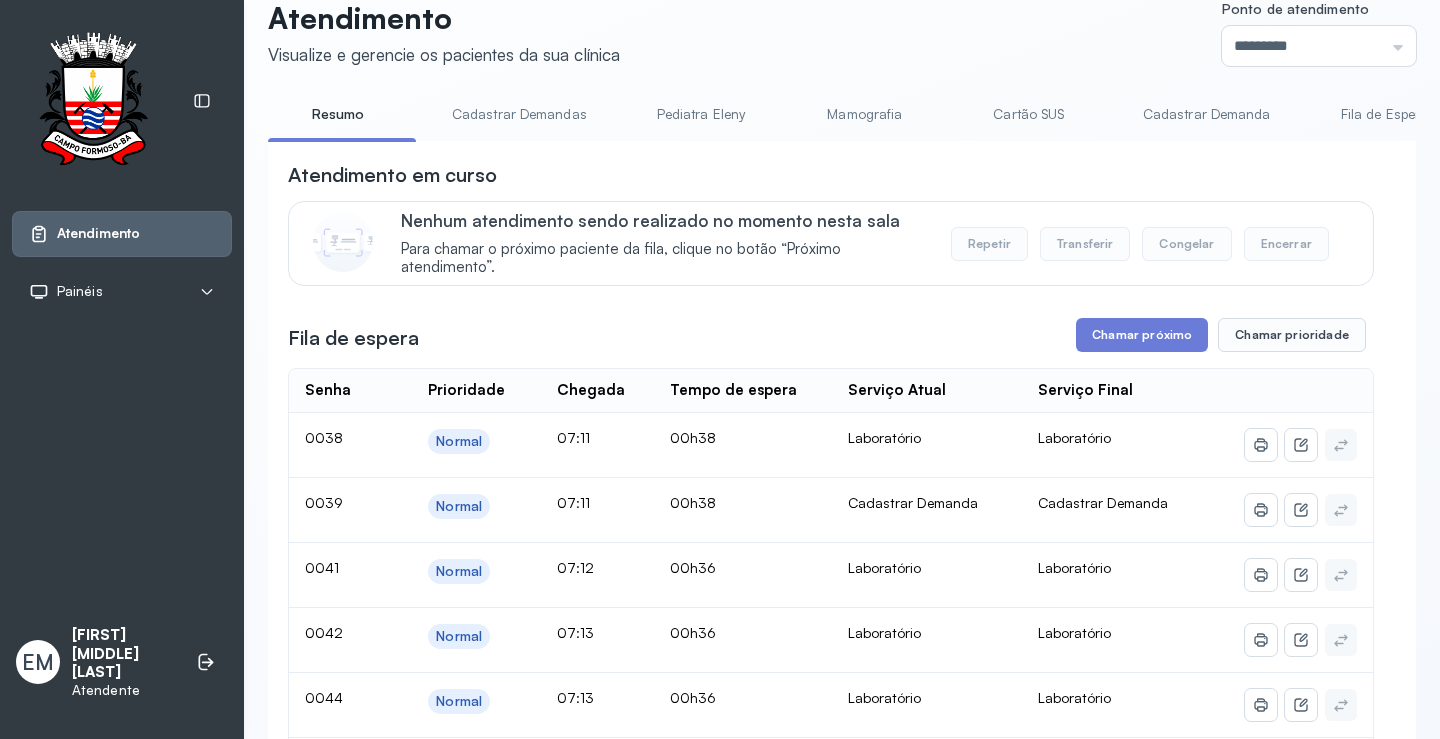 scroll, scrollTop: 0, scrollLeft: 0, axis: both 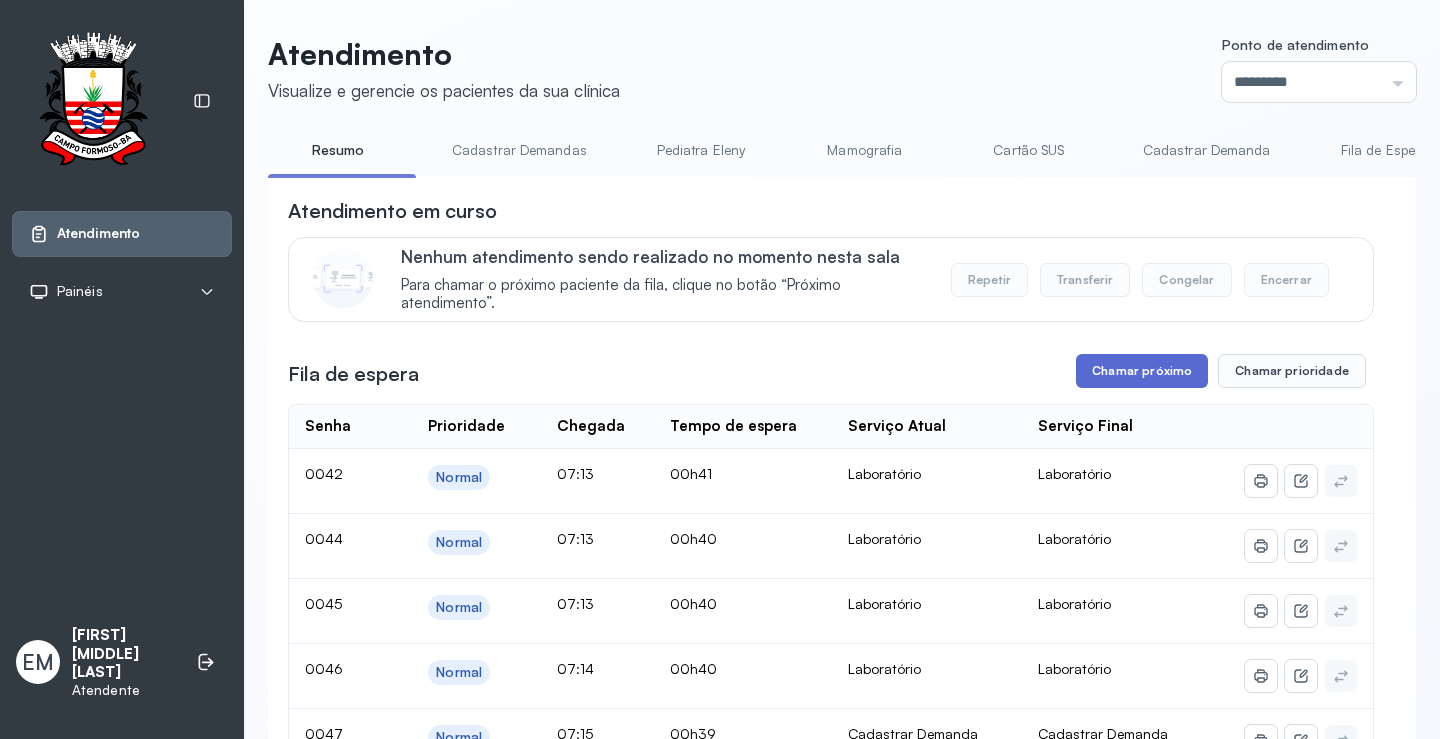 click on "Chamar próximo" at bounding box center [1142, 371] 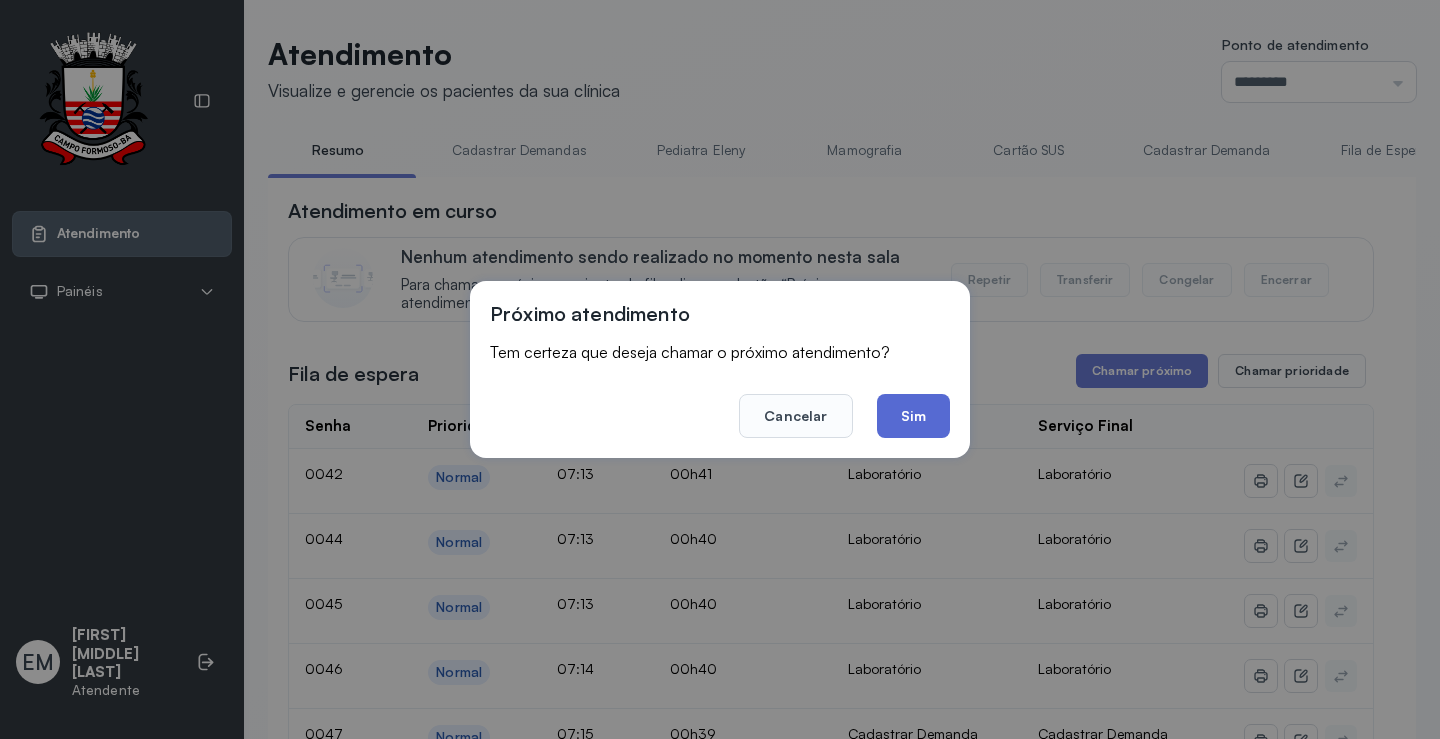 click on "Sim" 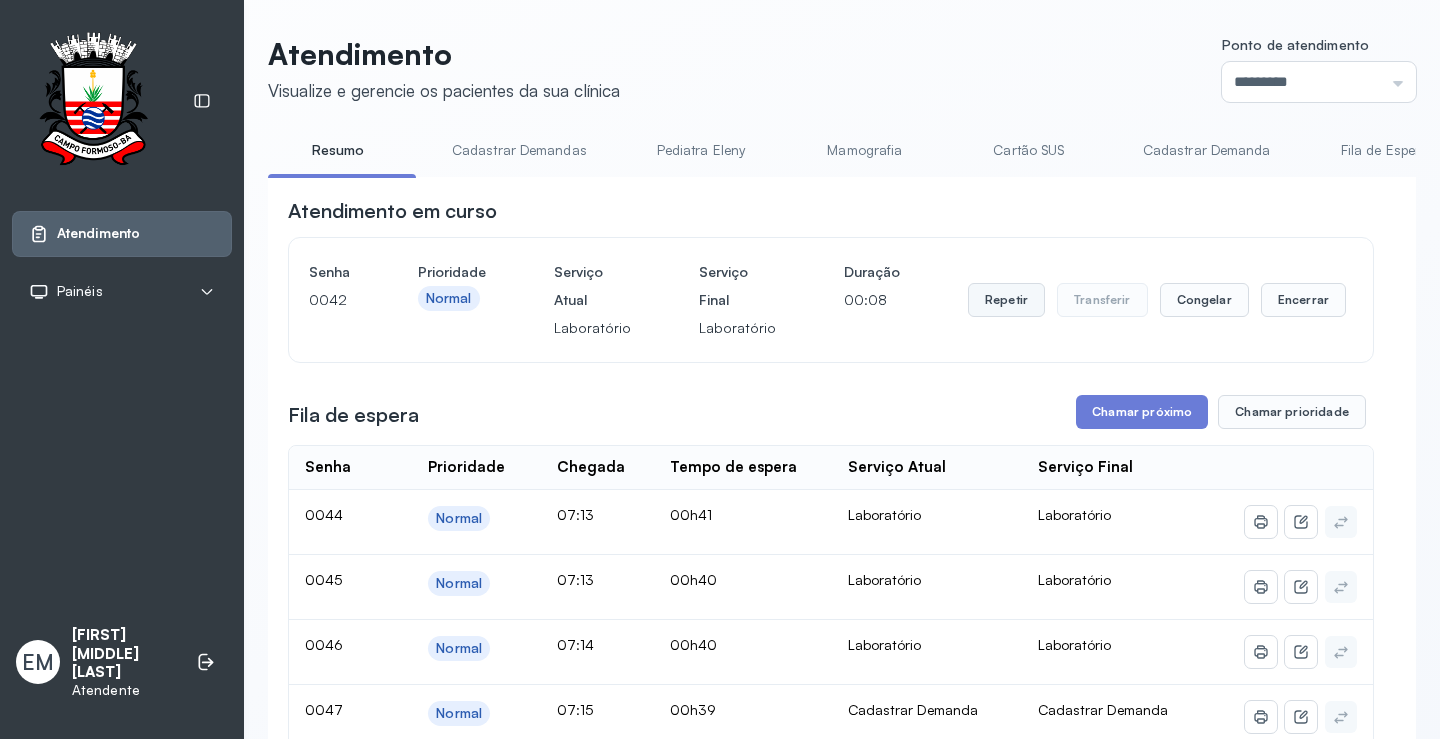click on "Repetir" at bounding box center [1006, 300] 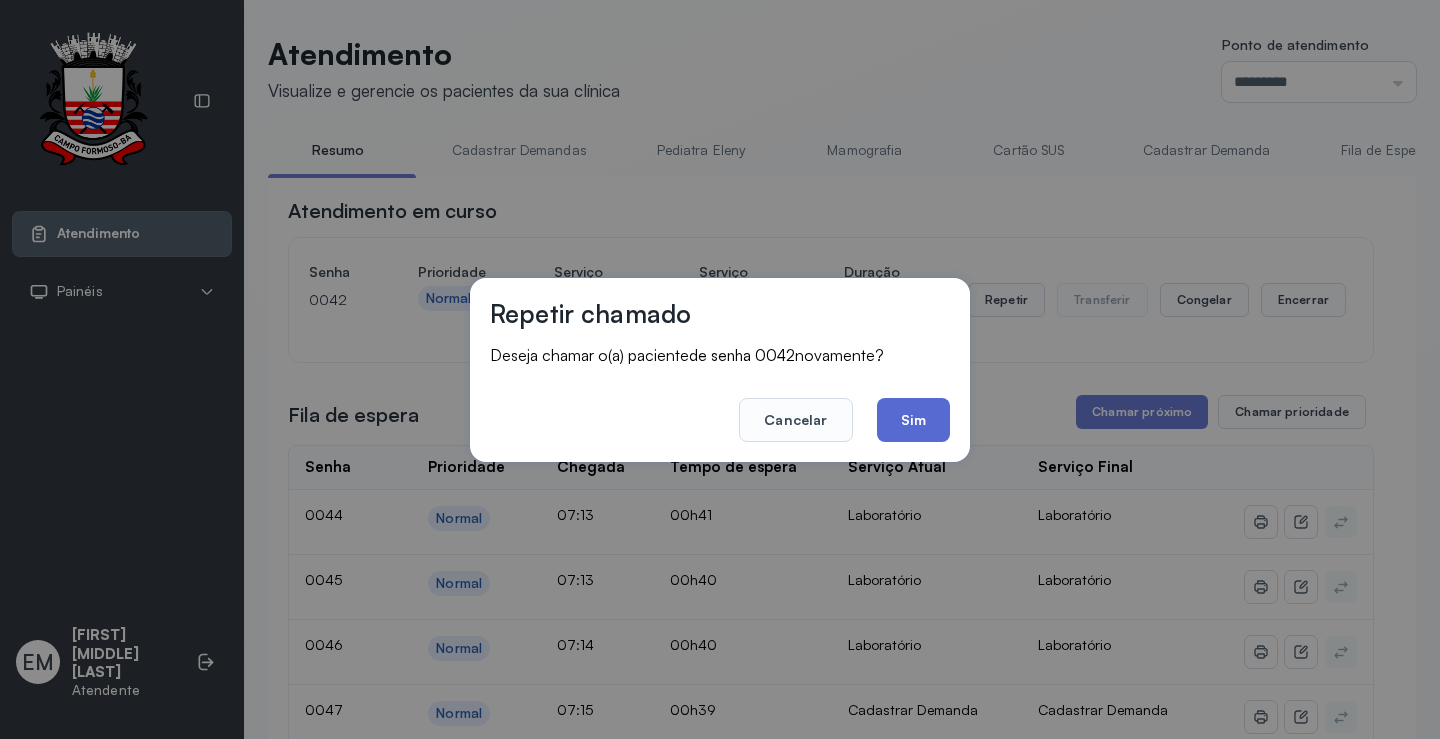 click on "Sim" 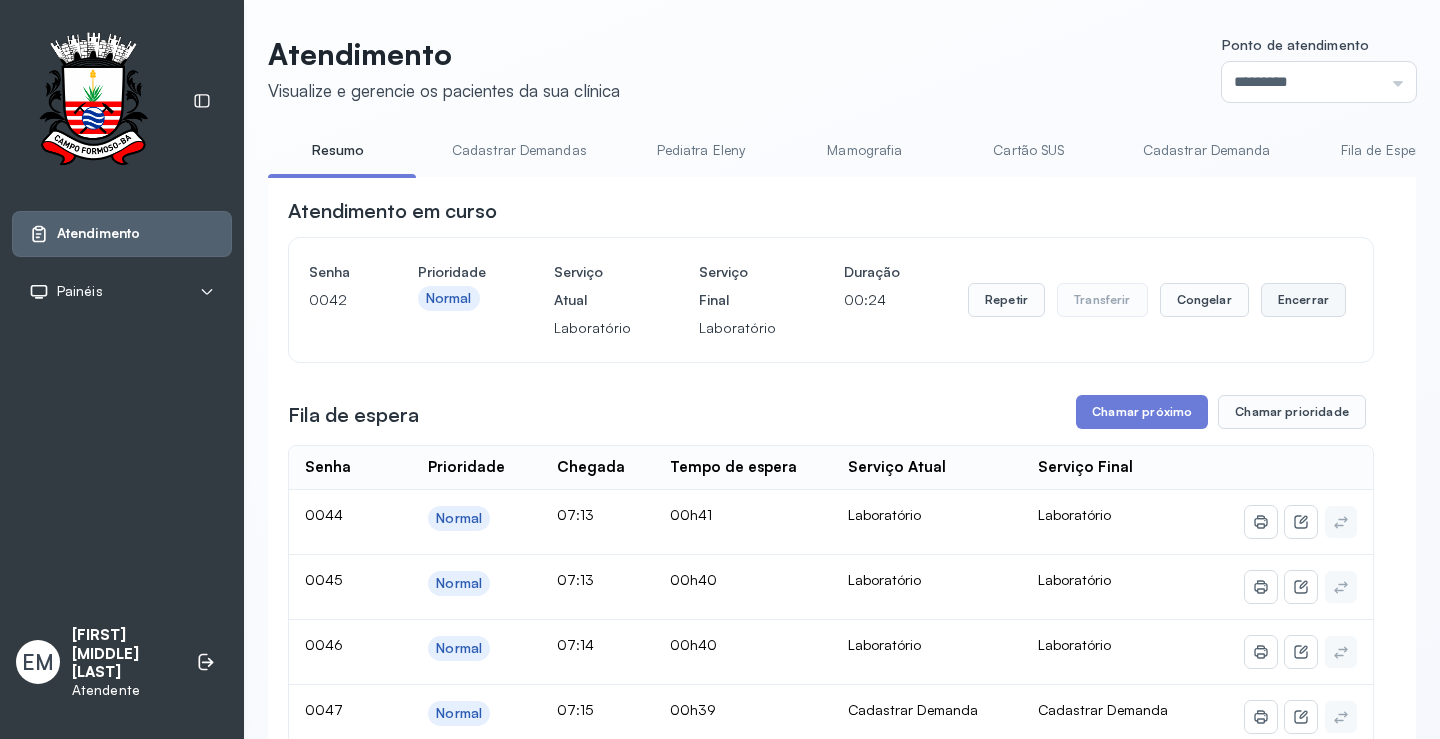 click on "Senha 0042 Prioridade Normal Serviço Atual Laboratório Serviço Final Laboratório Duração 00:24 Repetir Transferir Congelar Encerrar" at bounding box center (831, 300) 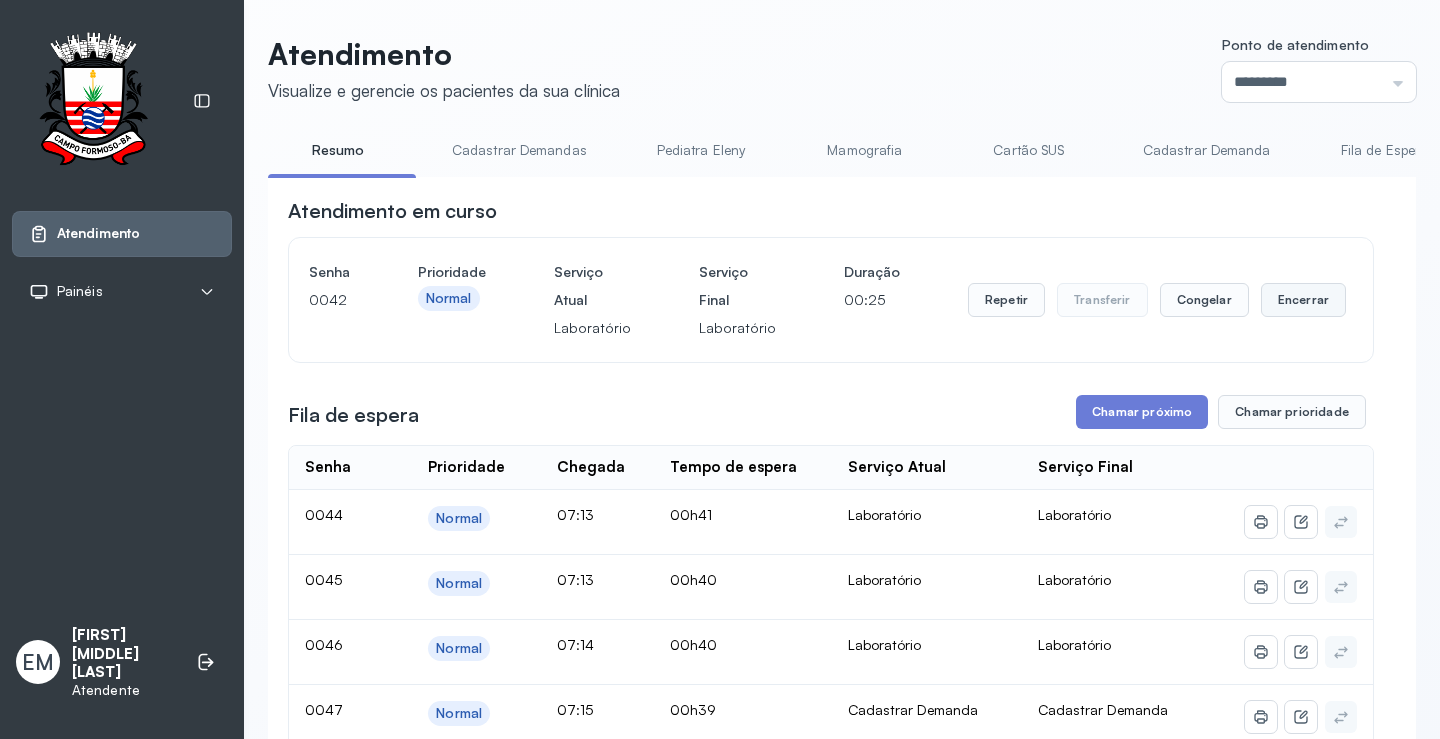 click on "Encerrar" at bounding box center (1303, 300) 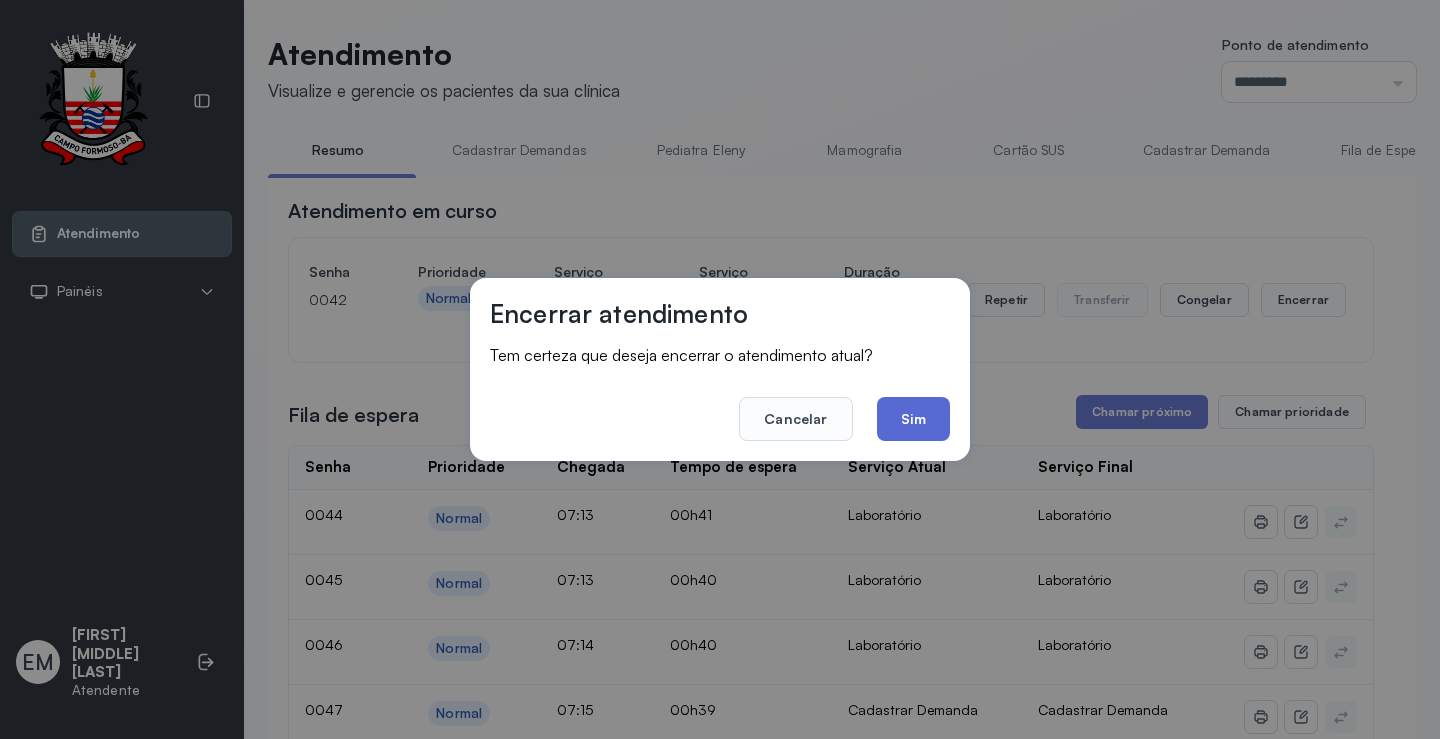 click on "Sim" 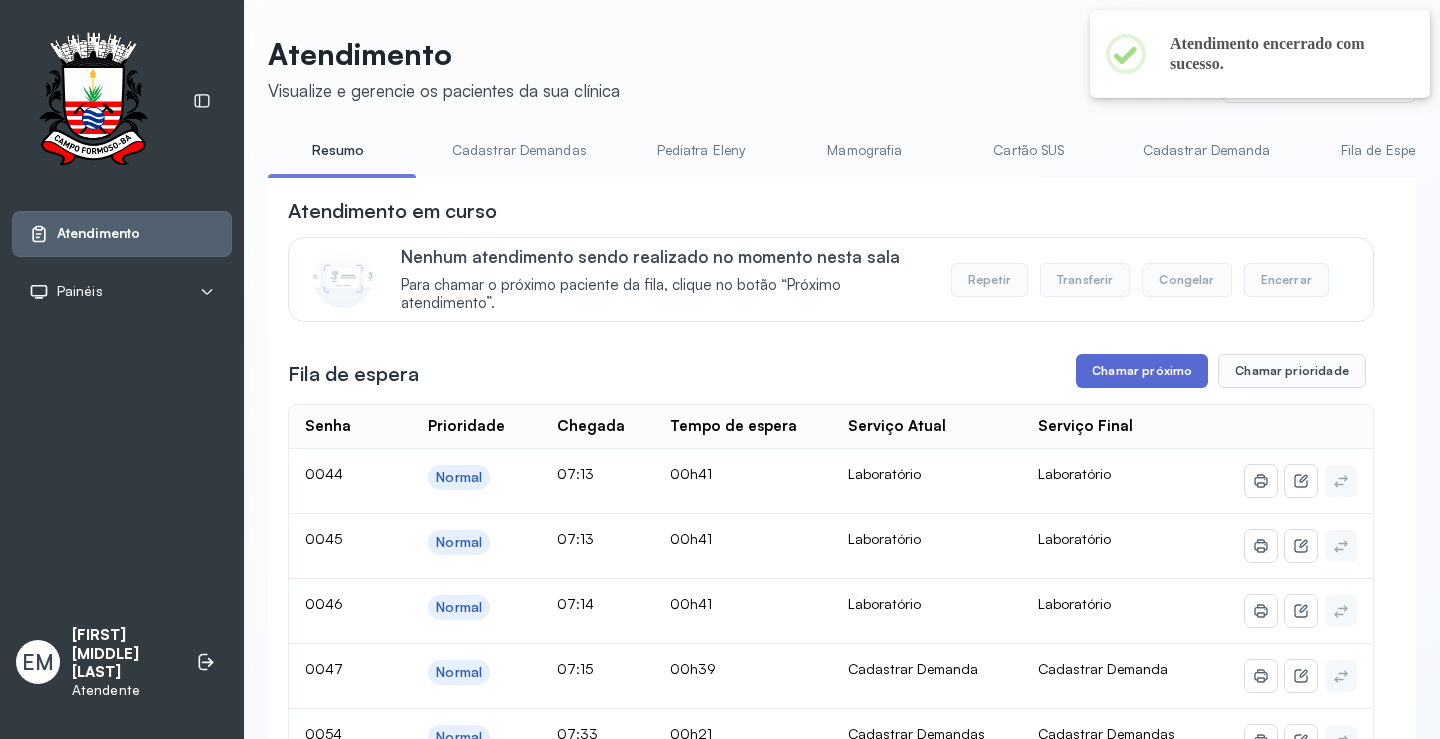 click on "Chamar próximo" at bounding box center (1142, 371) 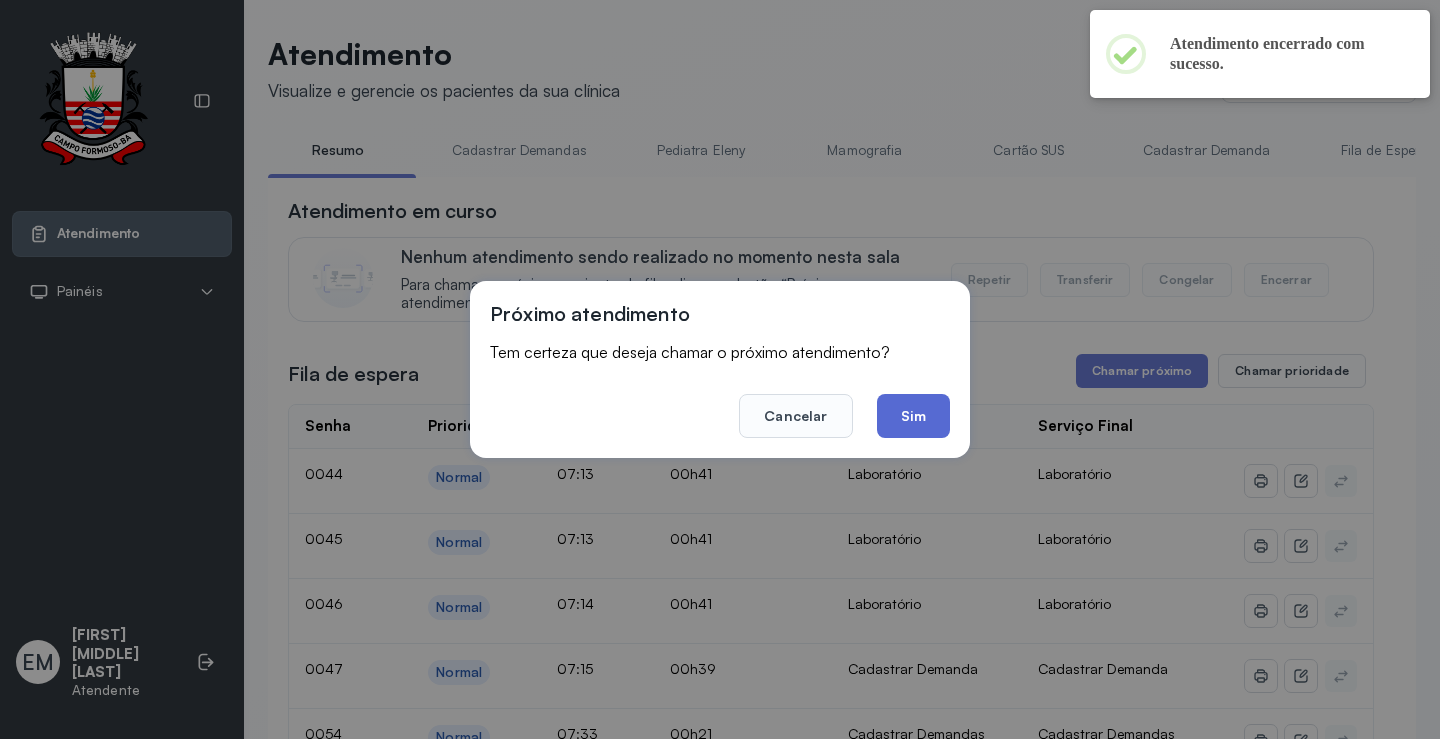click on "Sim" 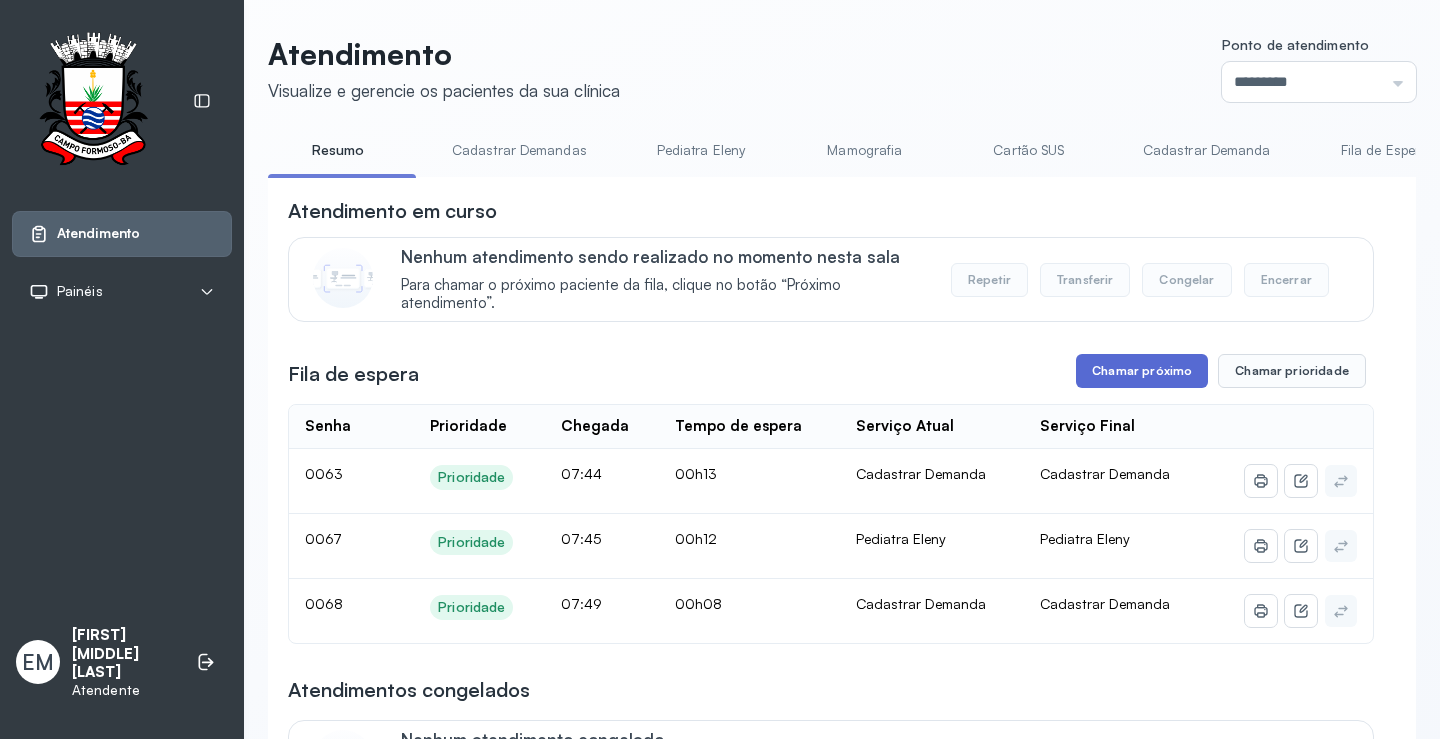 click on "Chamar próximo" at bounding box center [1142, 371] 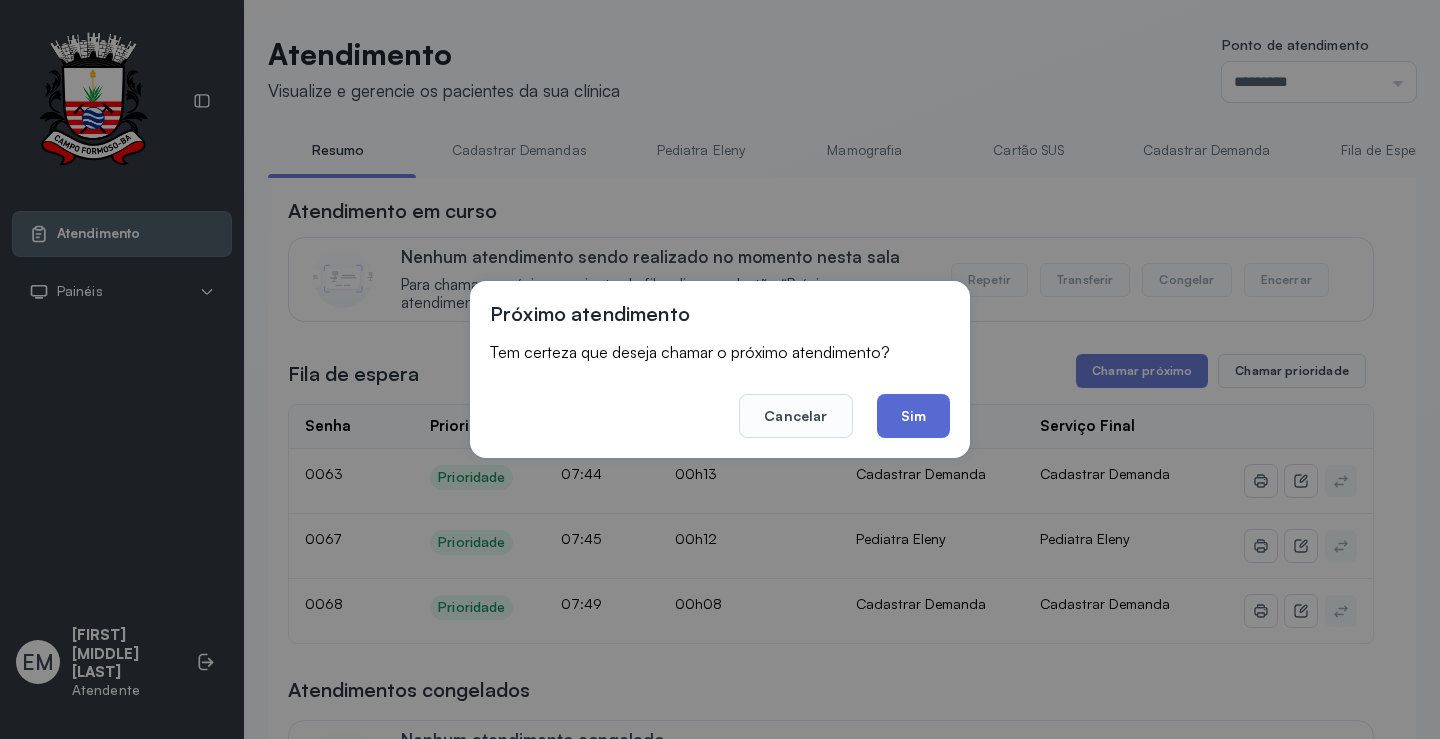 click on "Sim" 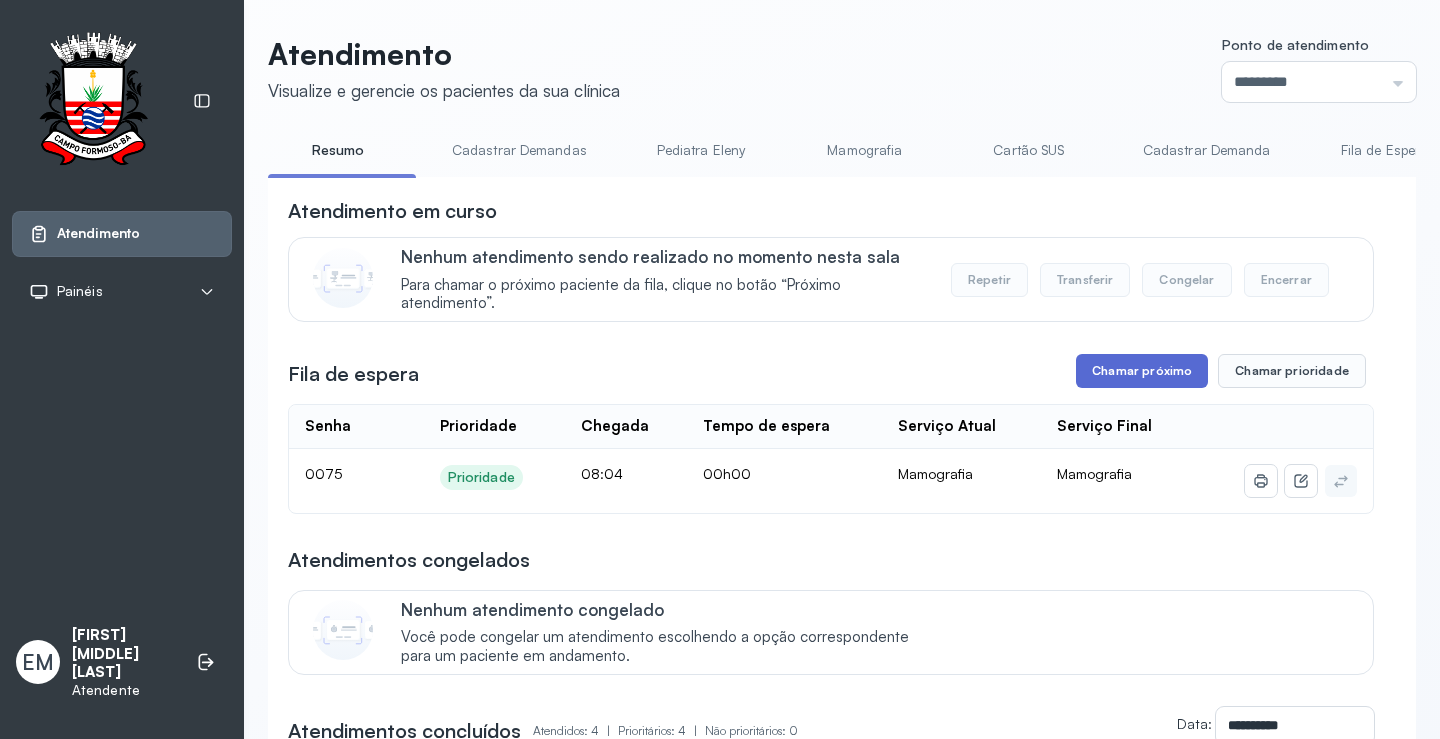 click on "Chamar próximo" at bounding box center [1142, 371] 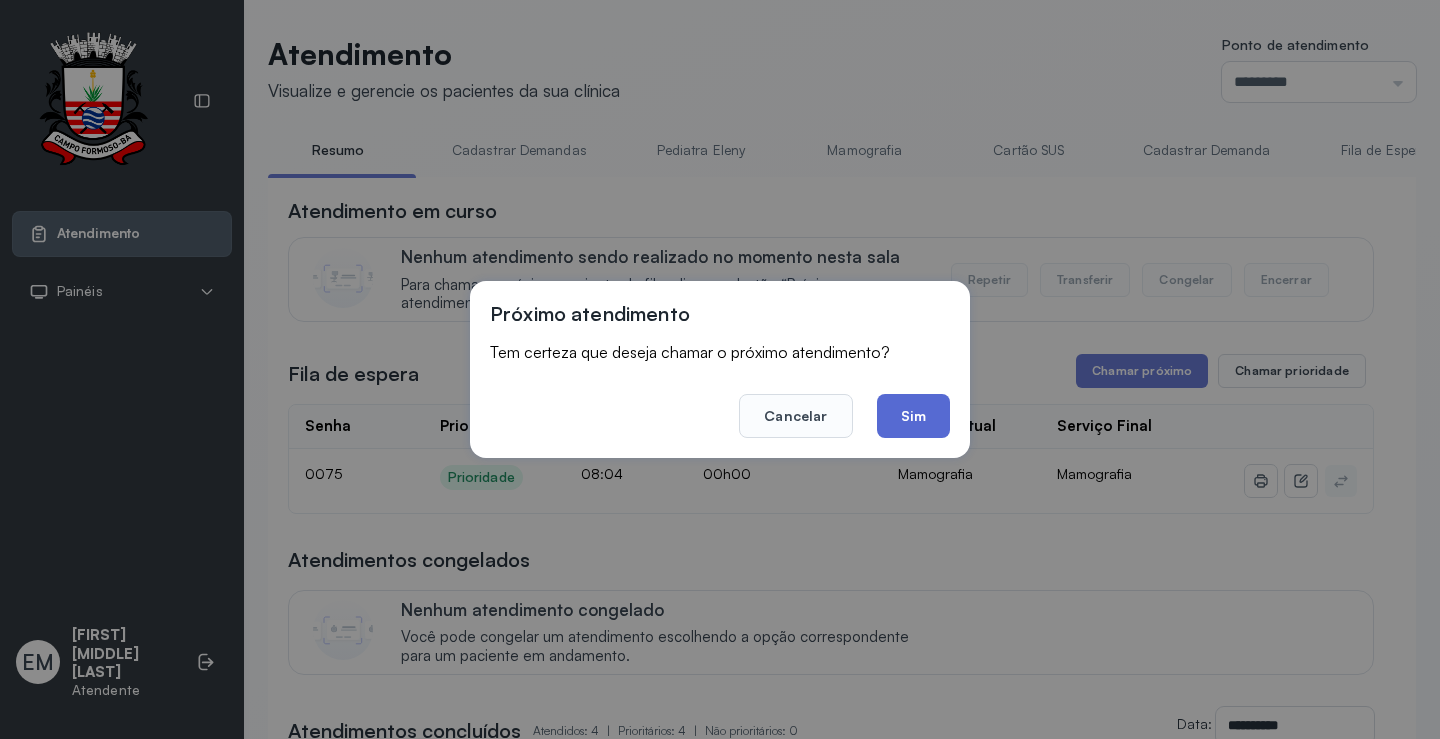 click on "Sim" 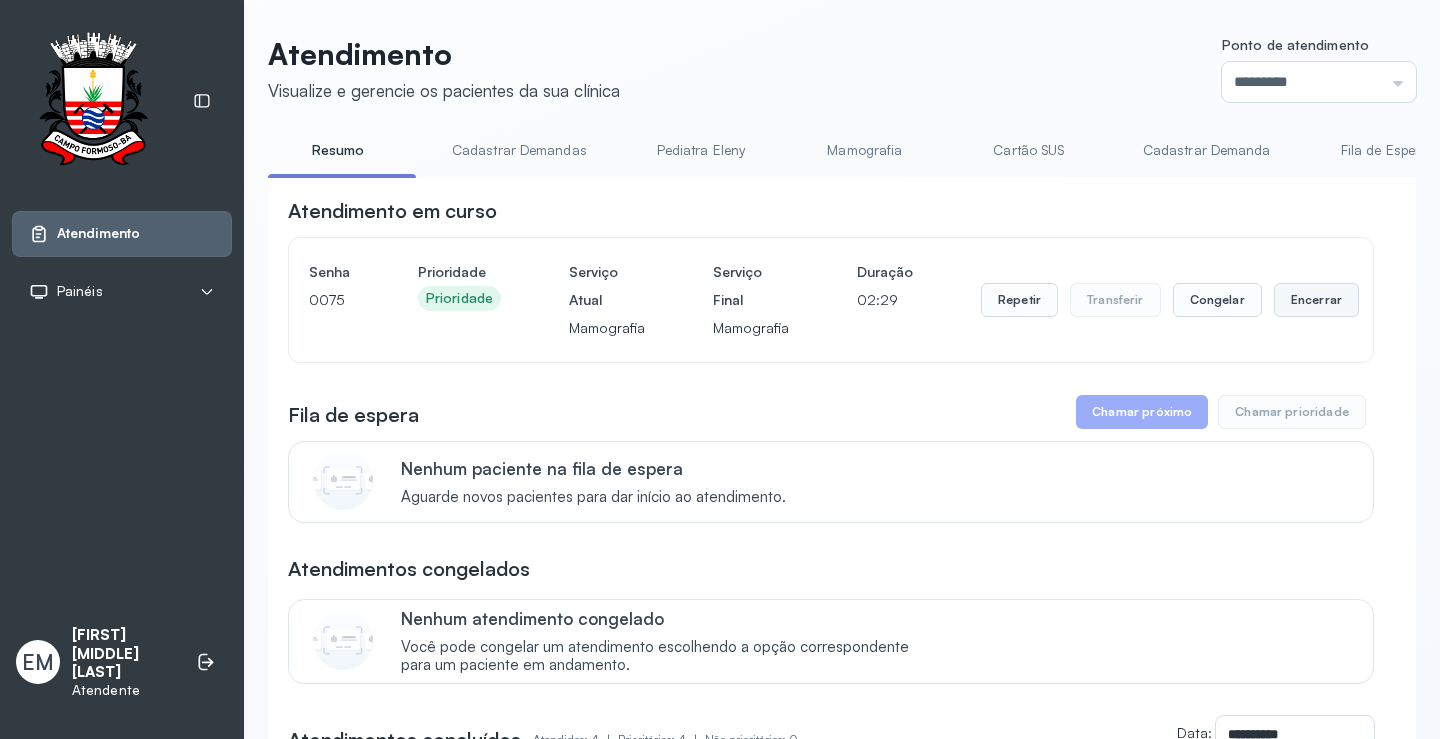 click on "Encerrar" at bounding box center (1316, 300) 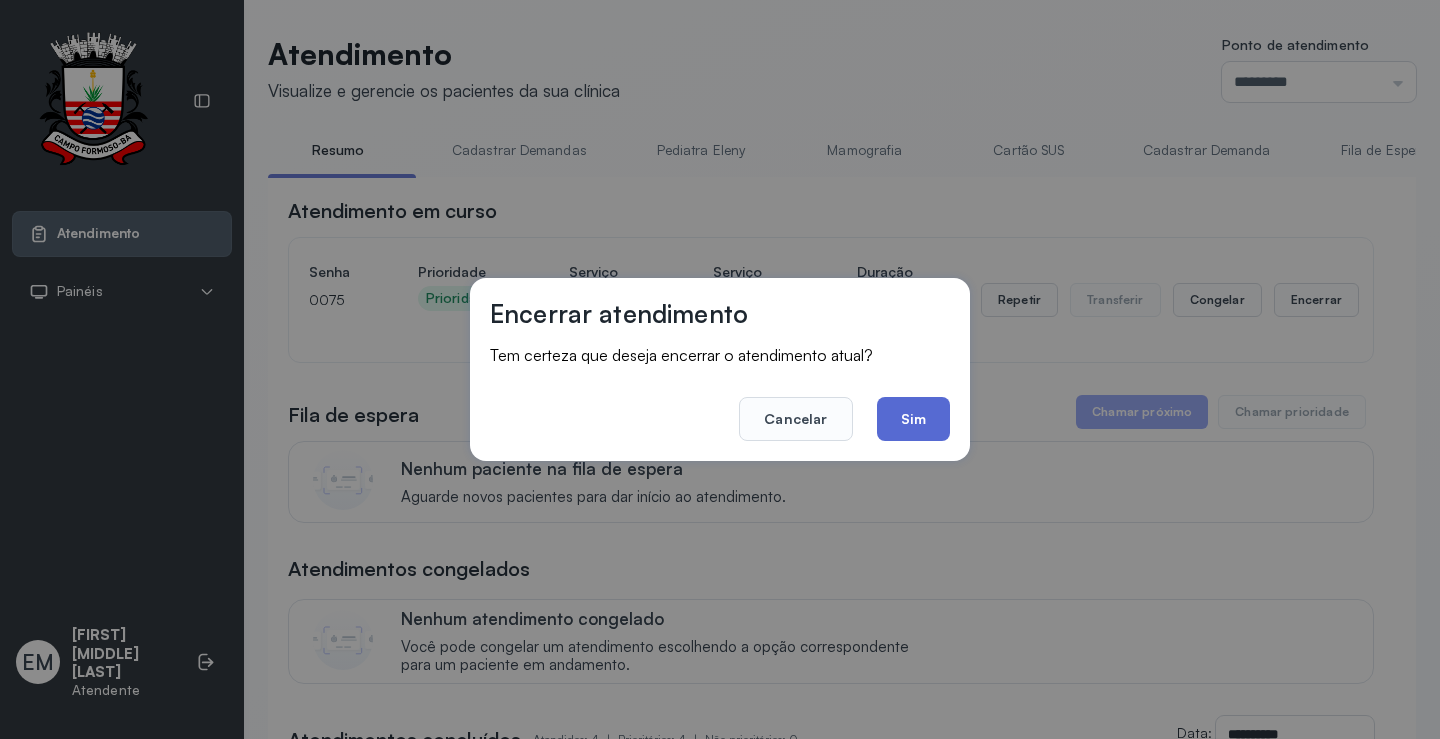 click on "Sim" 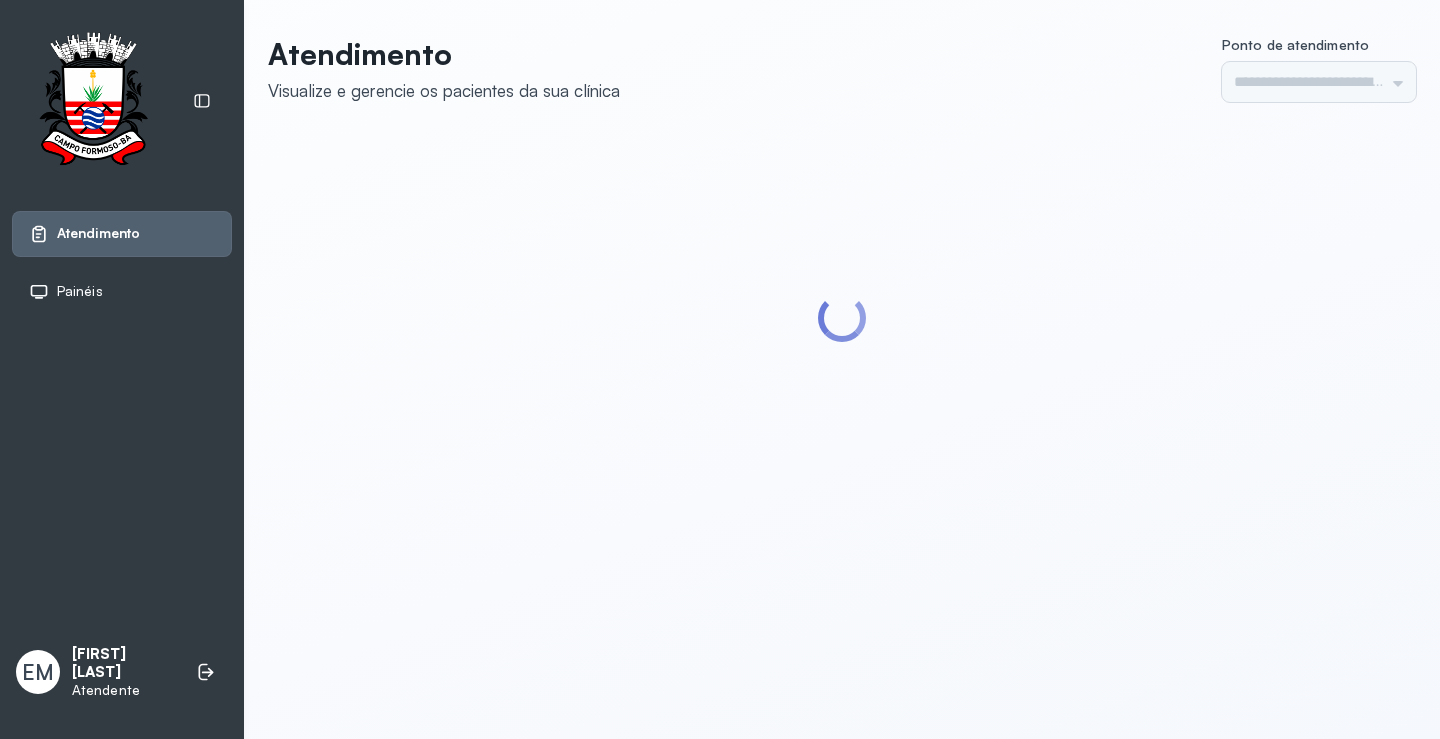 scroll, scrollTop: 0, scrollLeft: 0, axis: both 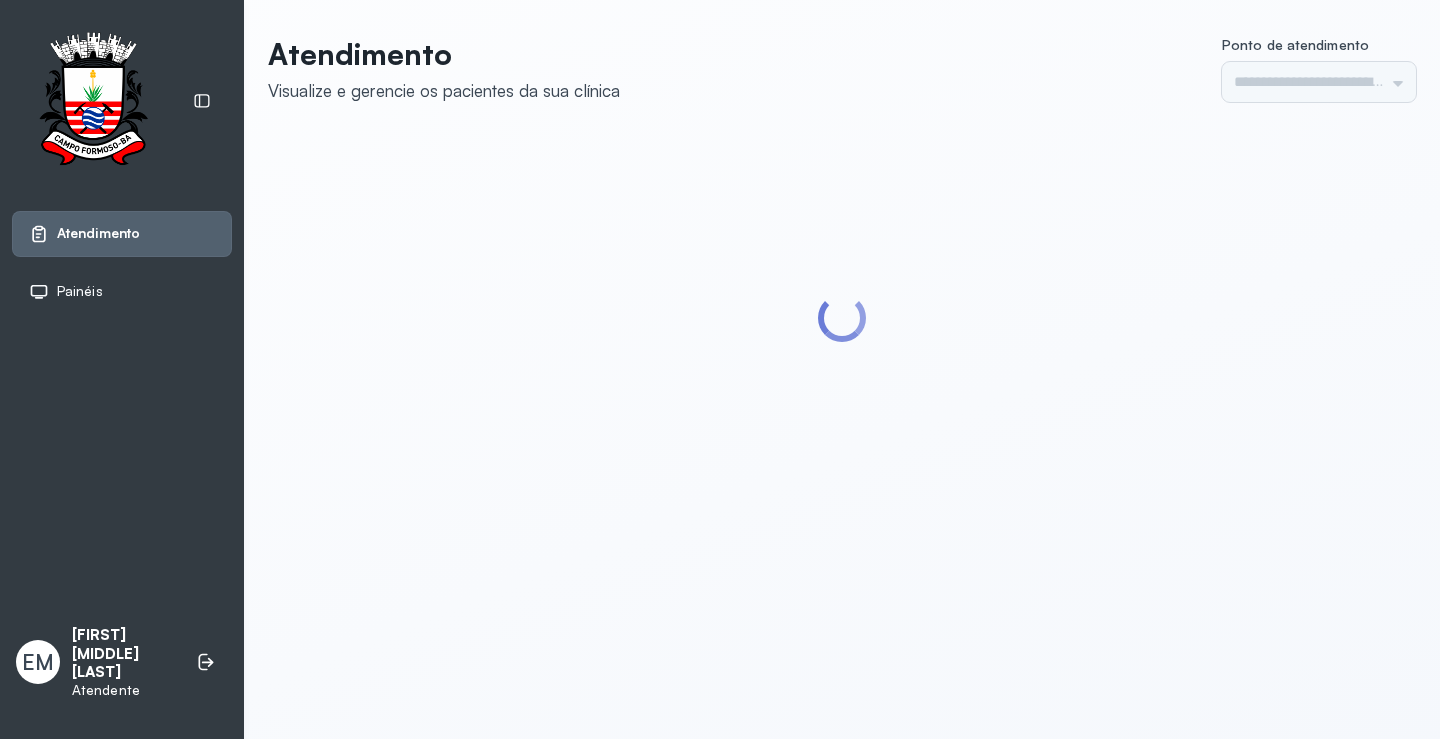 type on "*********" 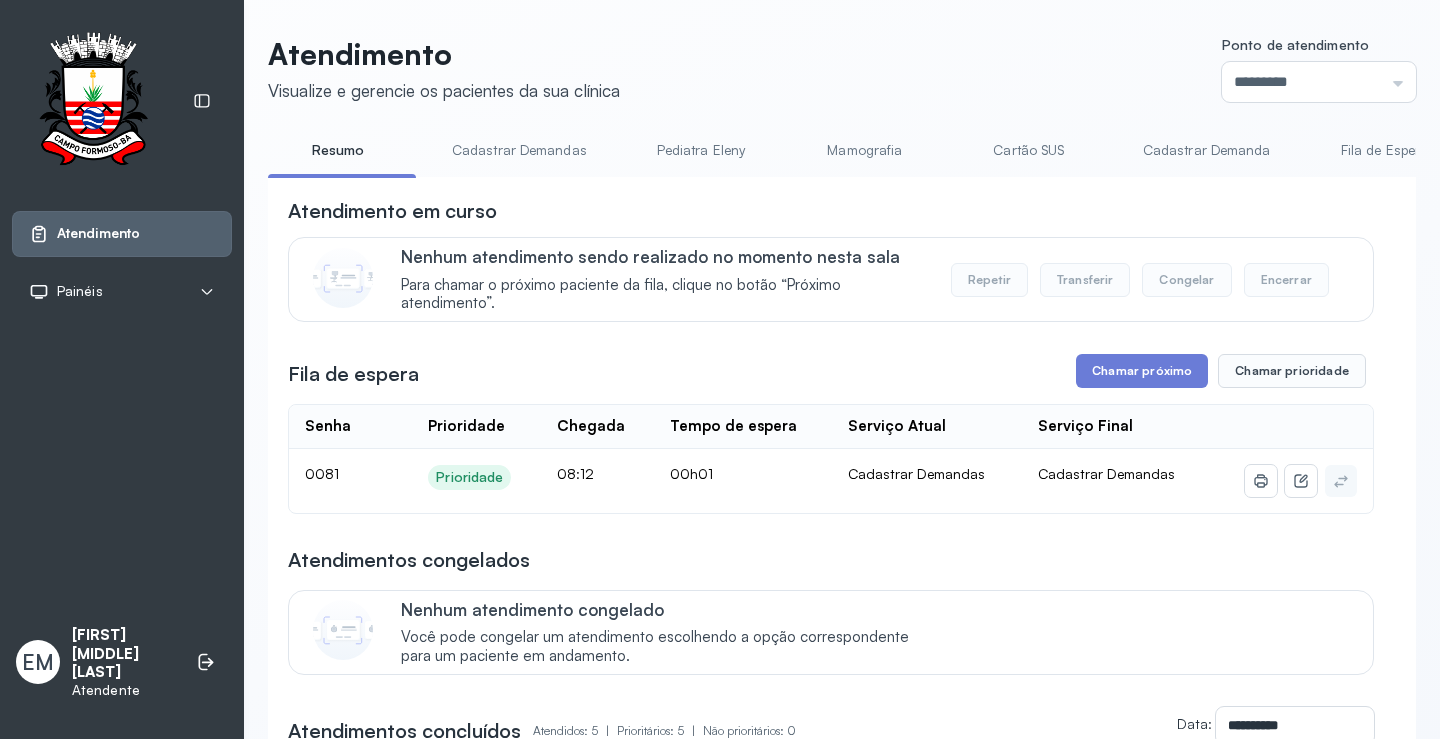 scroll, scrollTop: 0, scrollLeft: 0, axis: both 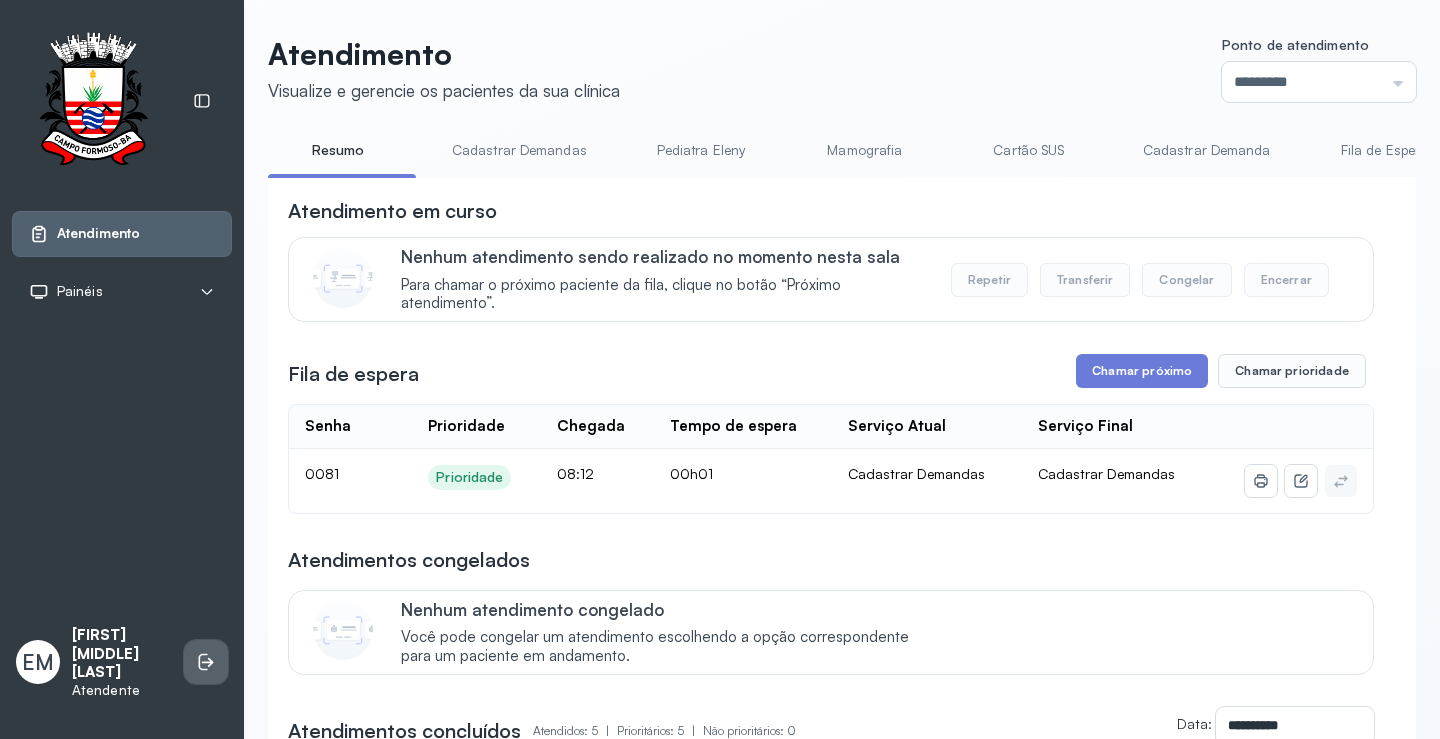 click at bounding box center [206, 662] 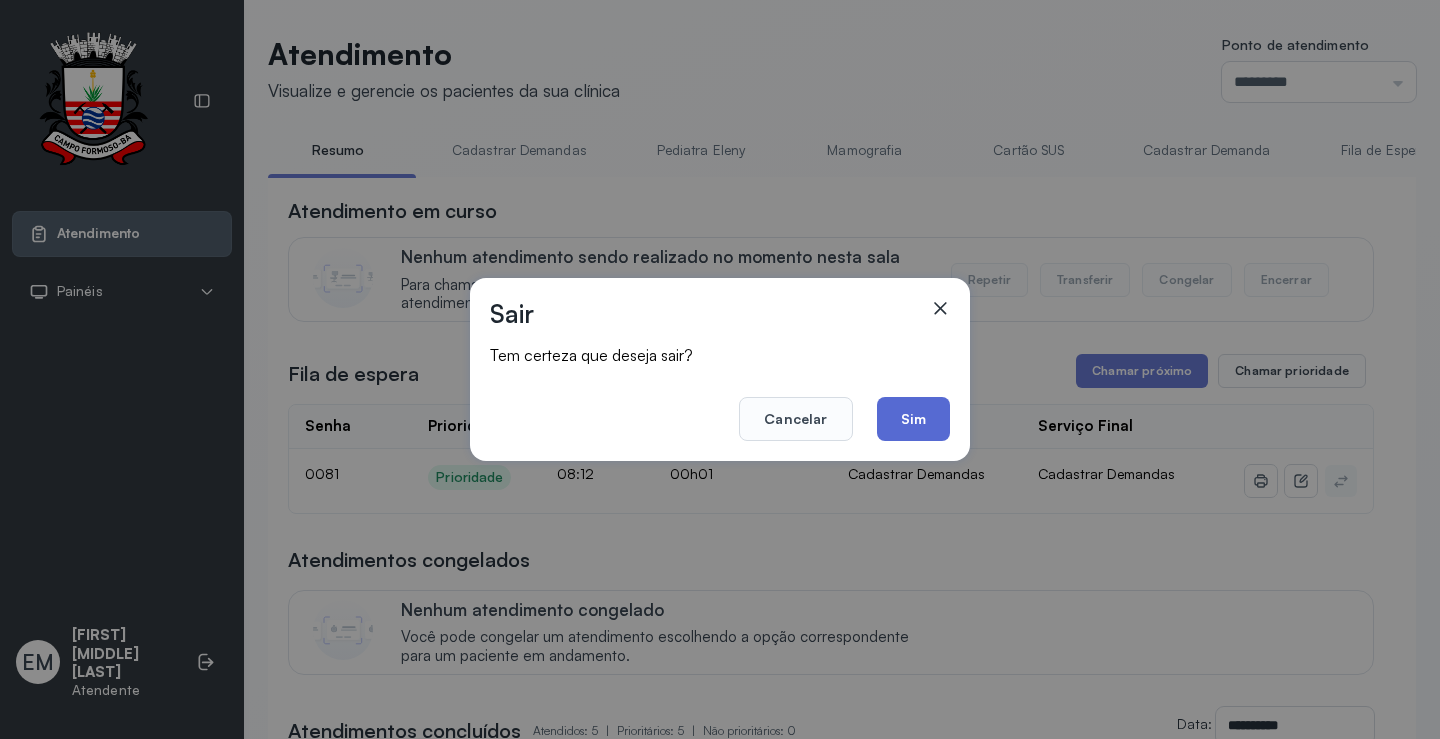 click on "Sim" 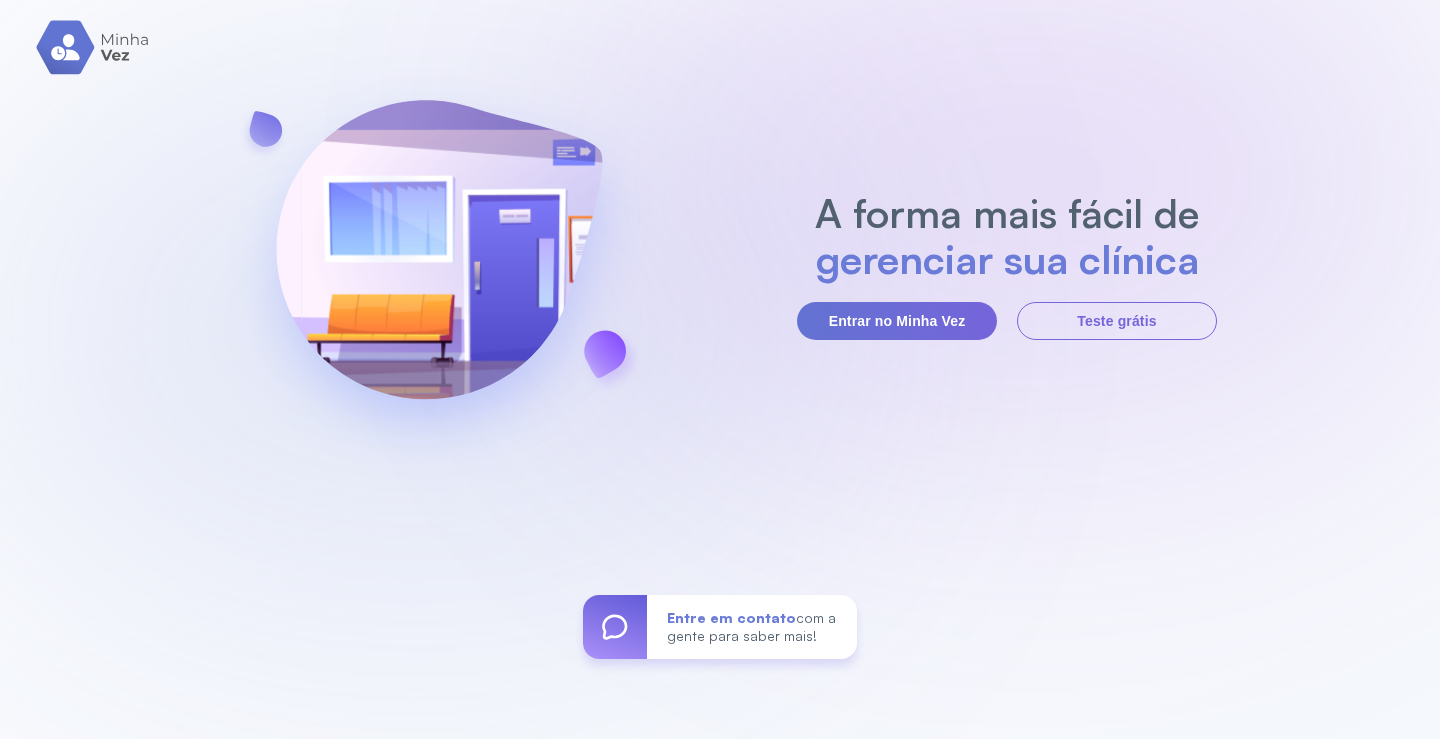 scroll, scrollTop: 0, scrollLeft: 0, axis: both 